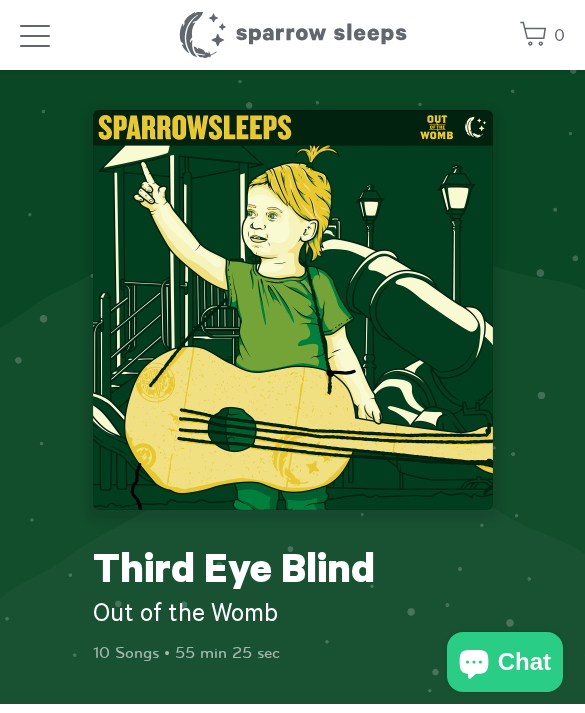 scroll, scrollTop: 0, scrollLeft: 0, axis: both 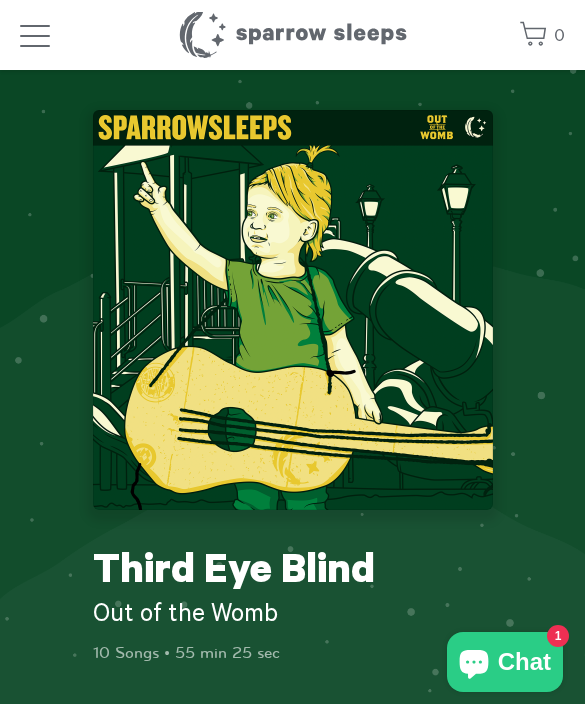 click at bounding box center [35, 37] 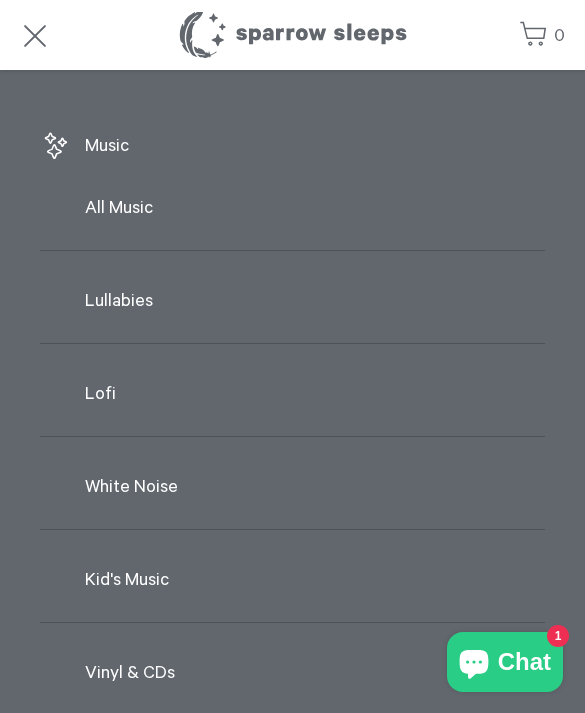 click on "Music" at bounding box center [292, 147] 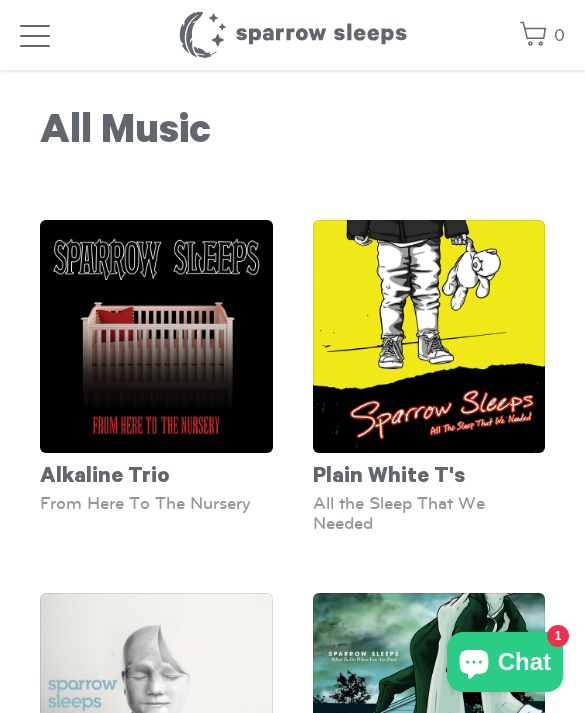 scroll, scrollTop: 0, scrollLeft: 0, axis: both 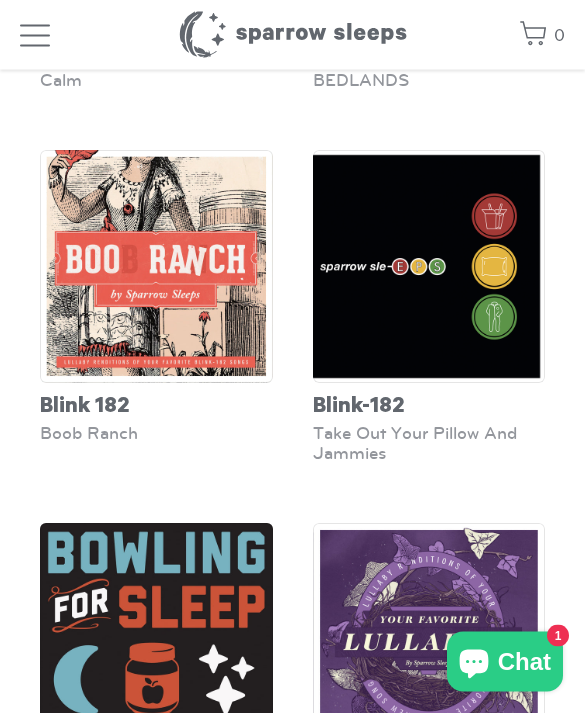 click at bounding box center (35, 37) 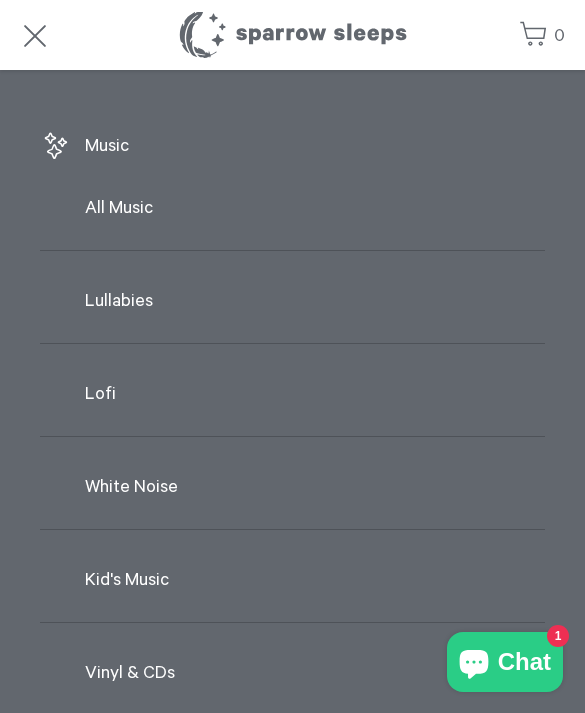 click on "Music" at bounding box center [292, 147] 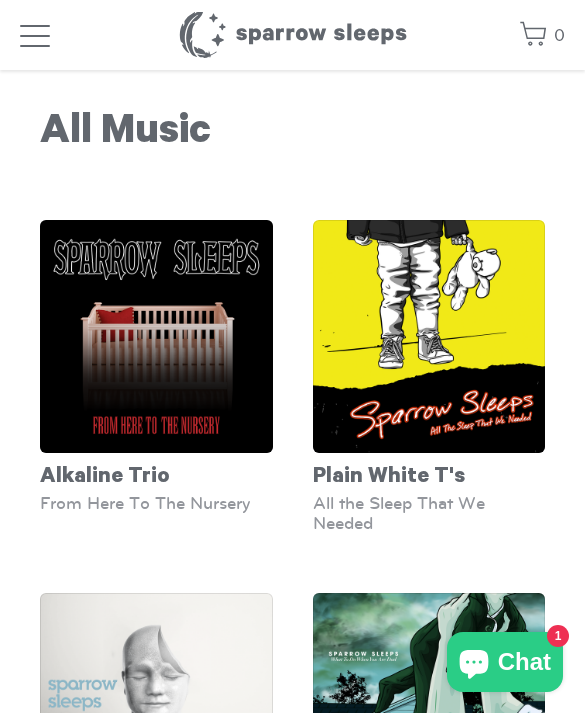 scroll, scrollTop: 0, scrollLeft: 0, axis: both 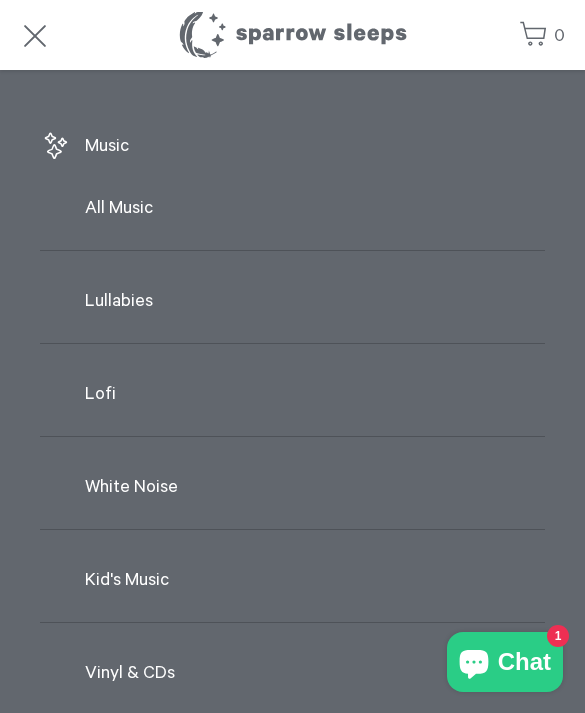 click on "Lullabies" at bounding box center [292, 302] 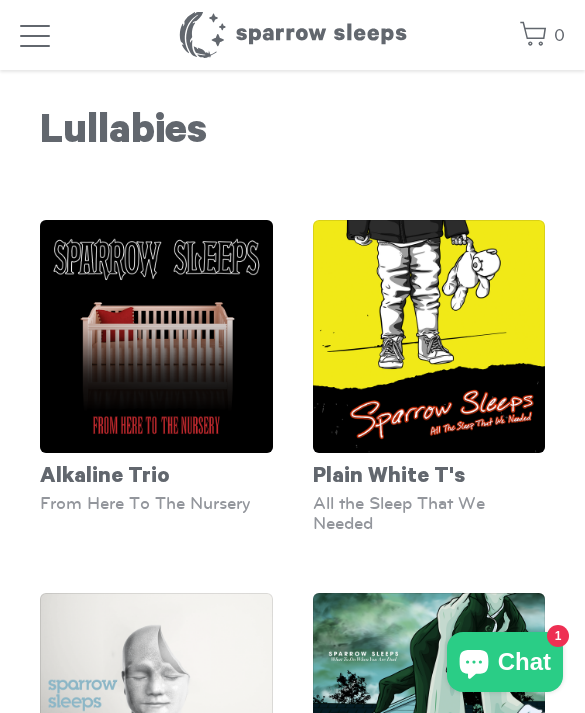 scroll, scrollTop: 0, scrollLeft: 0, axis: both 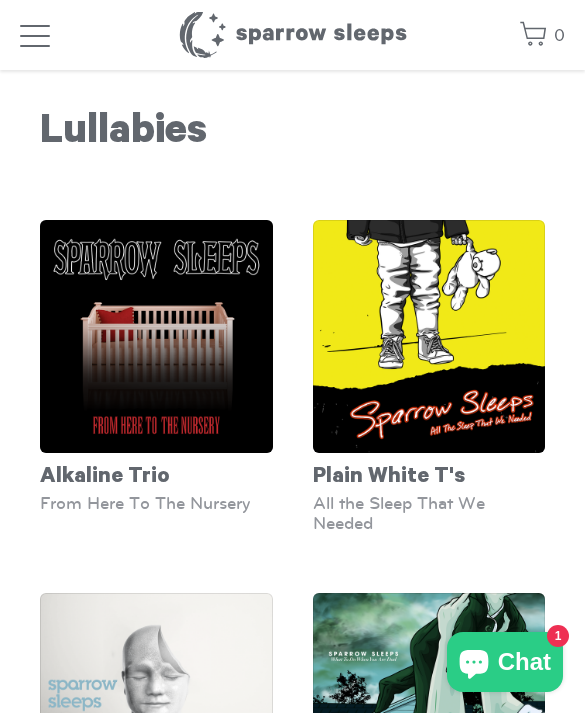 click at bounding box center (35, 36) 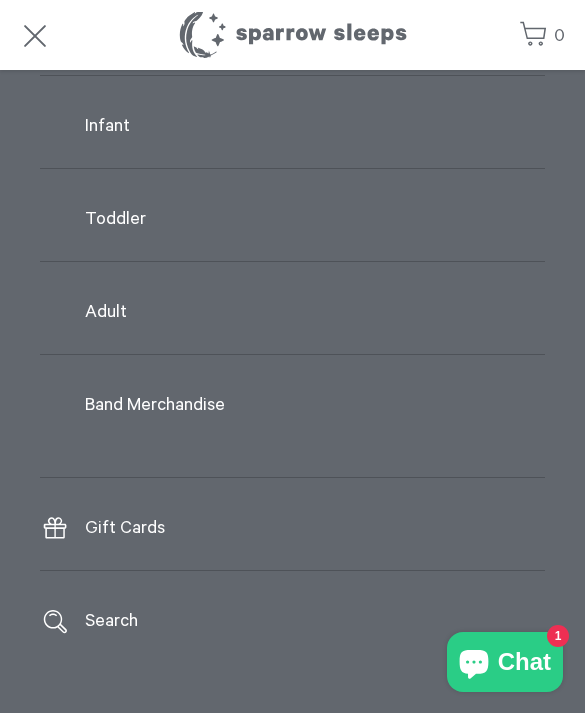 scroll, scrollTop: 825, scrollLeft: 0, axis: vertical 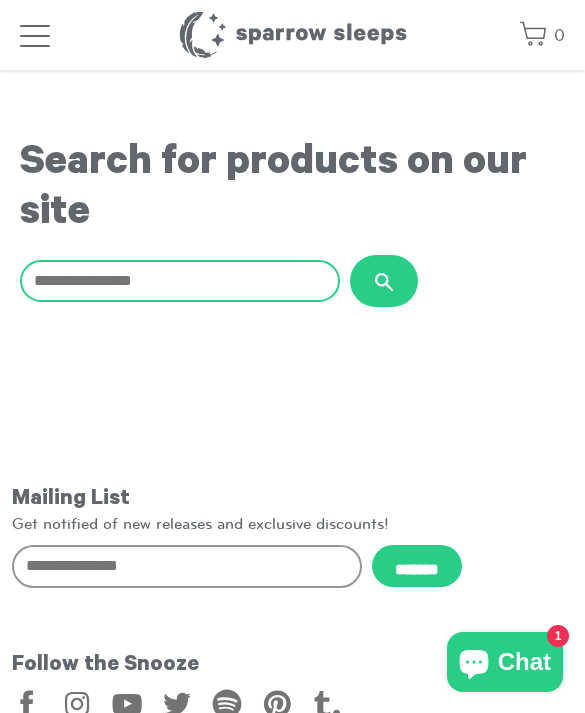 click on "Search our store" at bounding box center [180, 281] 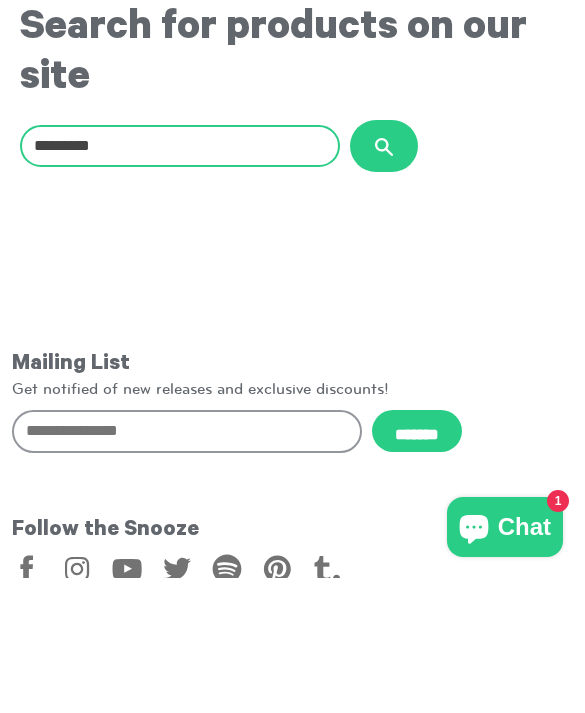 type on "*********" 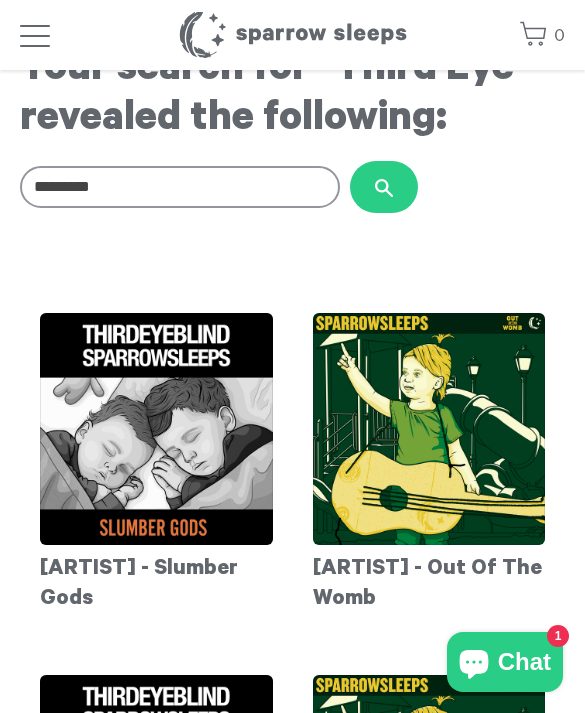 scroll, scrollTop: 92, scrollLeft: 0, axis: vertical 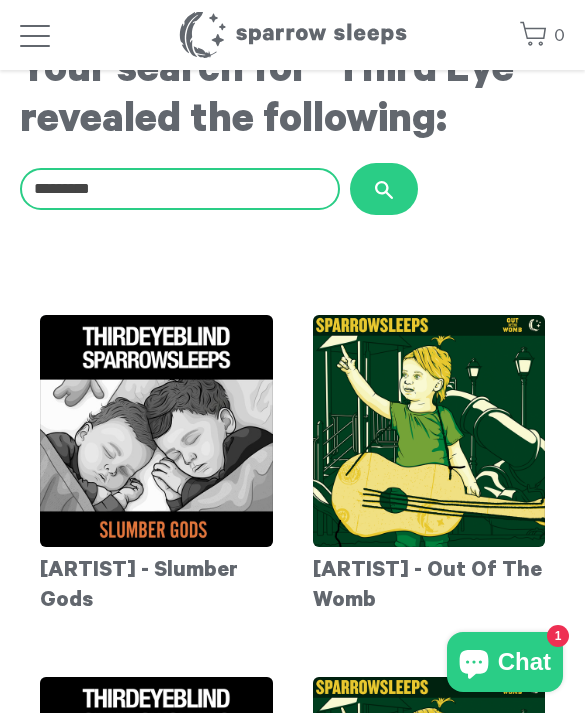 click on "*********" at bounding box center [180, 189] 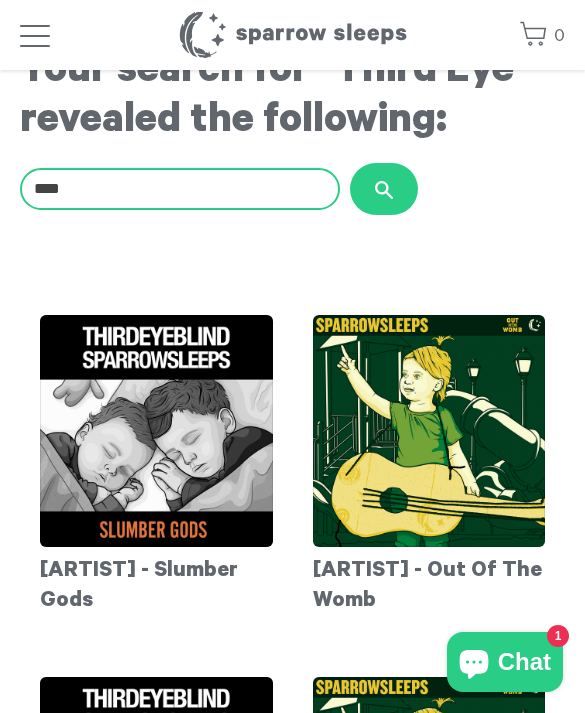 type on "****" 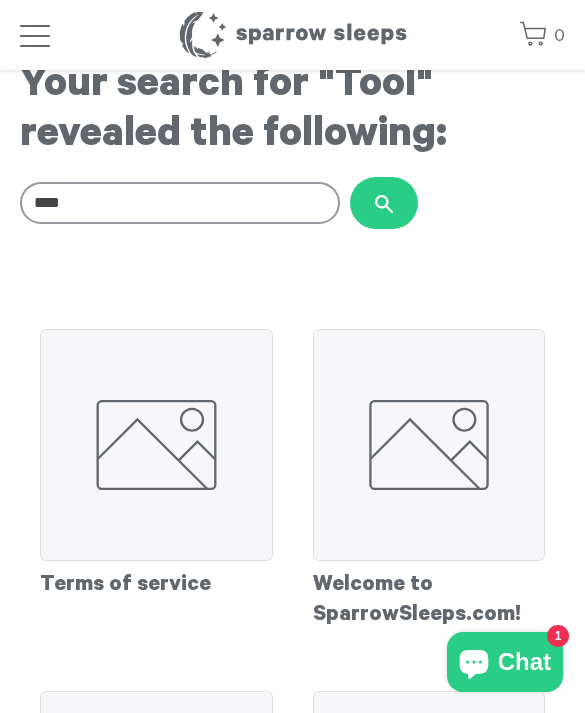 scroll, scrollTop: 80, scrollLeft: 0, axis: vertical 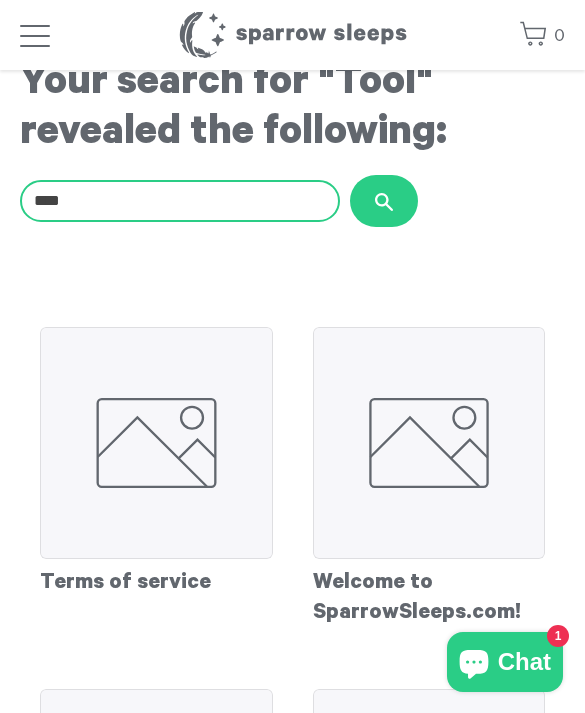 click on "****" at bounding box center [180, 201] 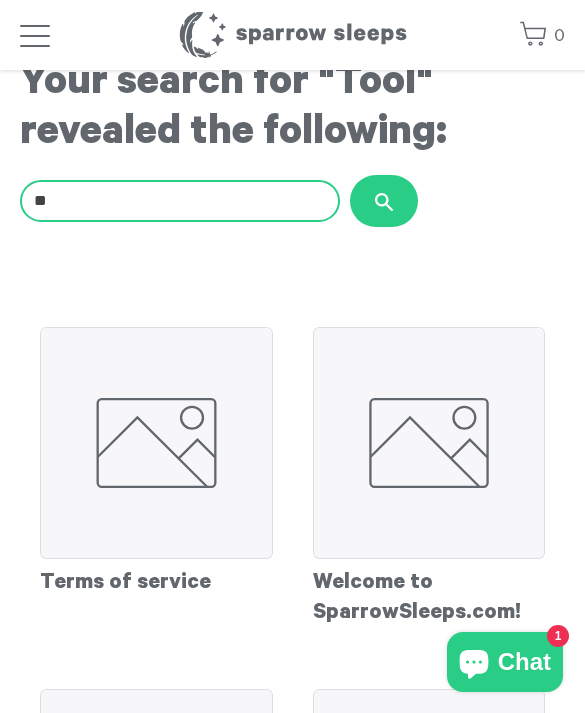 type on "*" 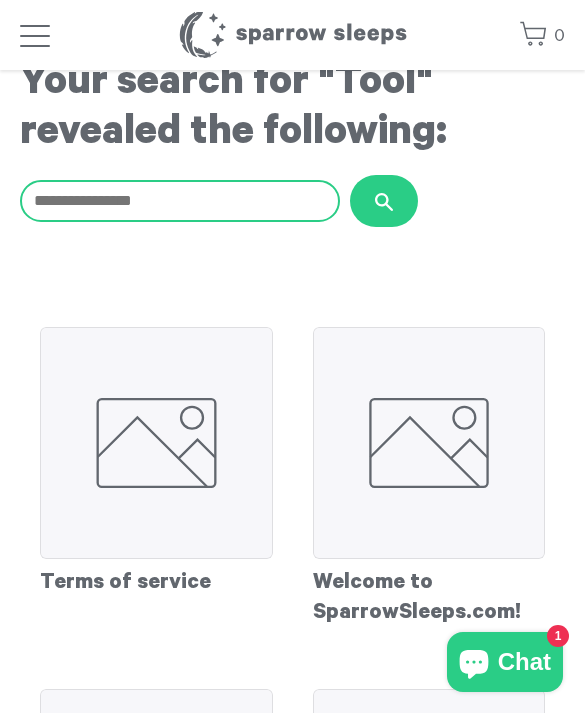 type on "*" 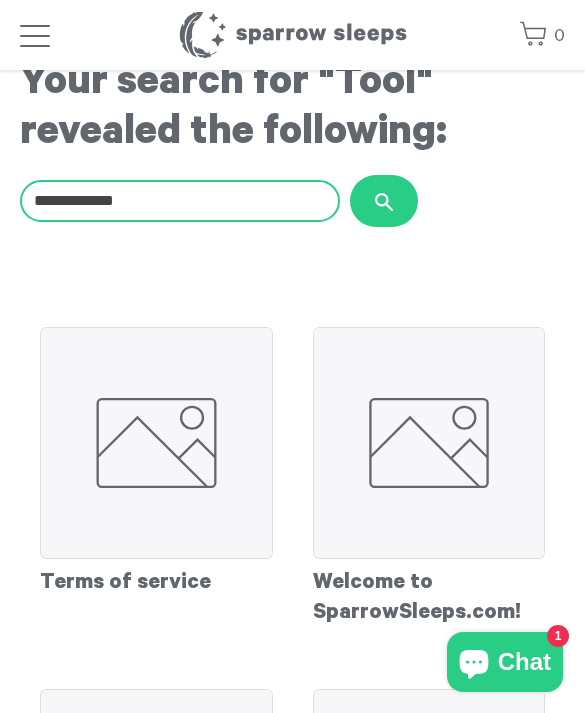type on "**********" 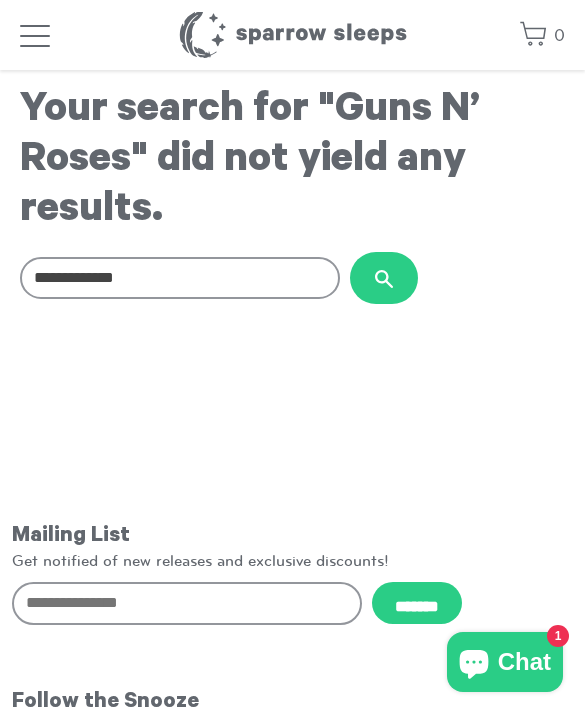scroll, scrollTop: 0, scrollLeft: 0, axis: both 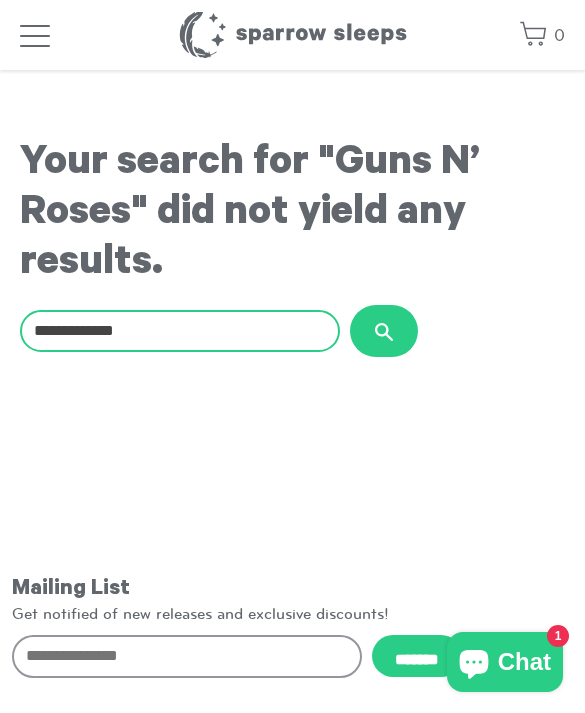 click on "**********" at bounding box center (180, 331) 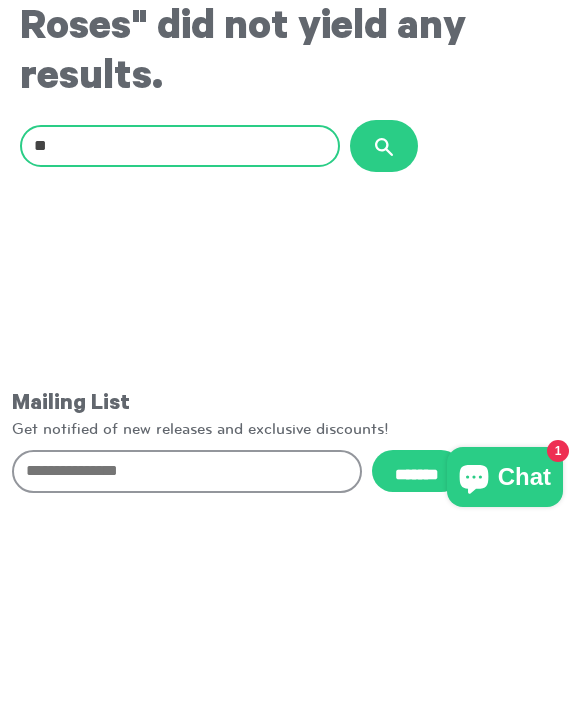 type on "*" 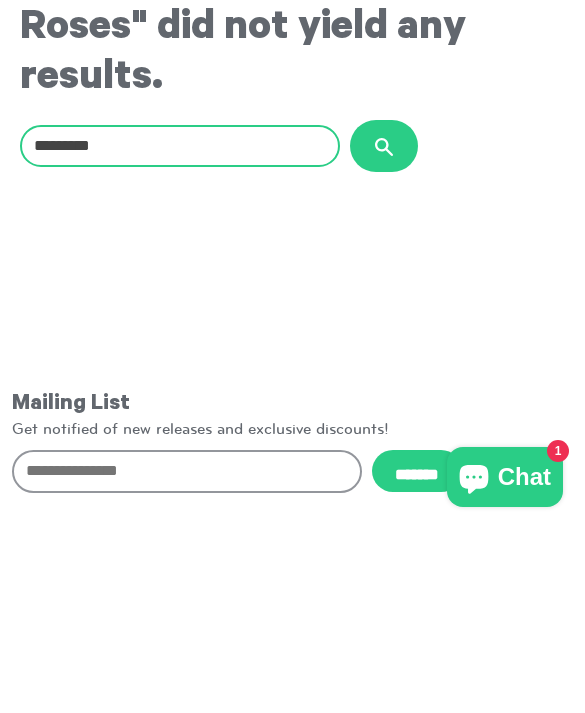 type on "********" 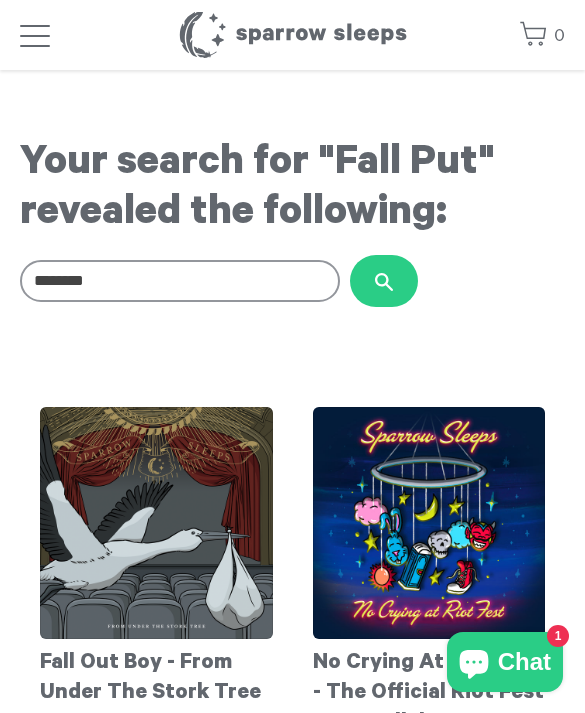 scroll, scrollTop: 0, scrollLeft: 0, axis: both 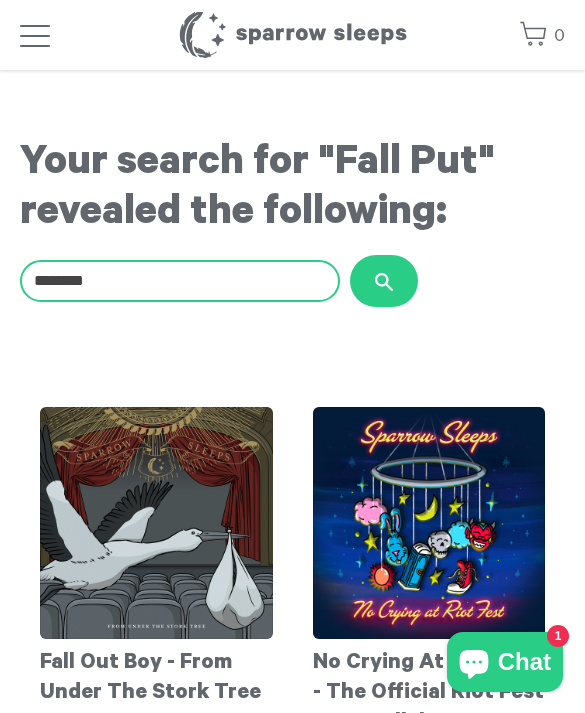 click on "********" at bounding box center [180, 281] 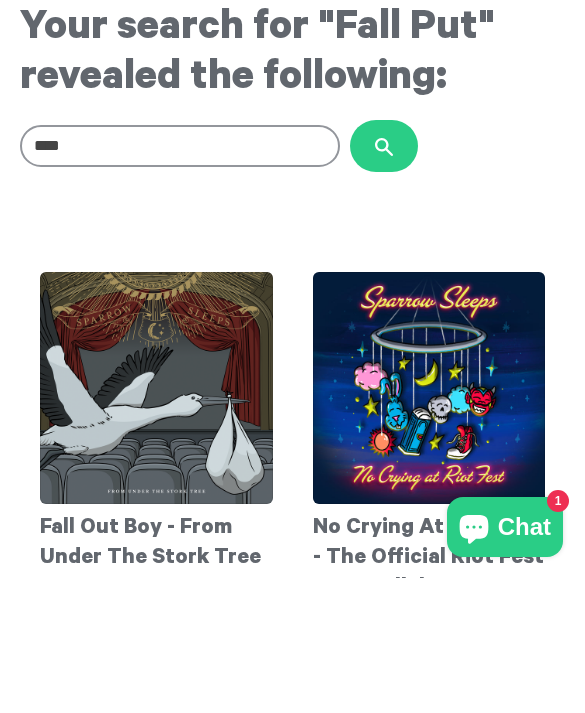 click on "Your search for "Fall Put" revealed the following:
Search our store
****
Search" at bounding box center [292, 208] 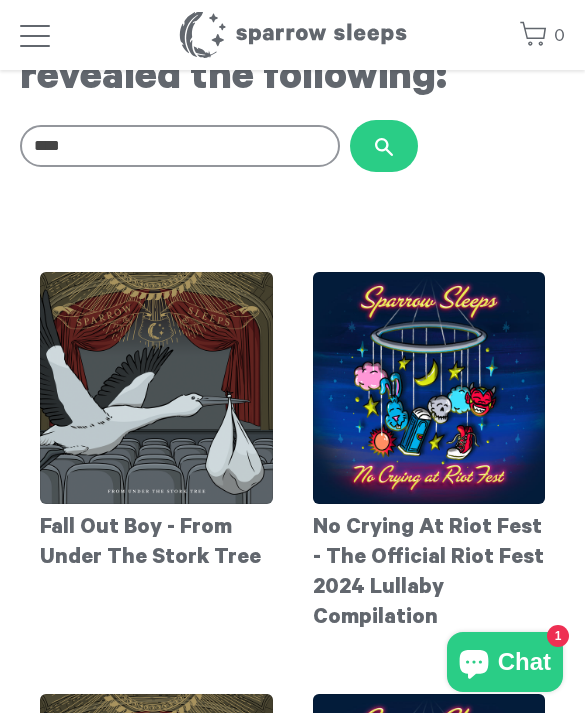 click at bounding box center (429, 388) 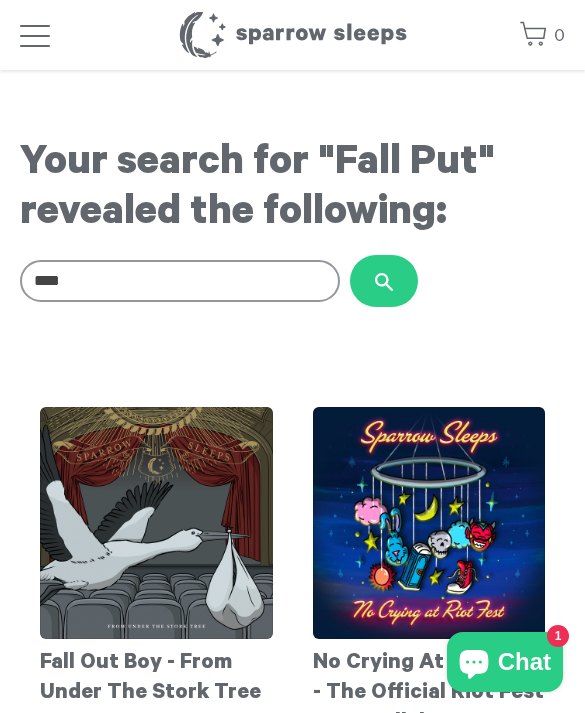 scroll, scrollTop: 135, scrollLeft: 0, axis: vertical 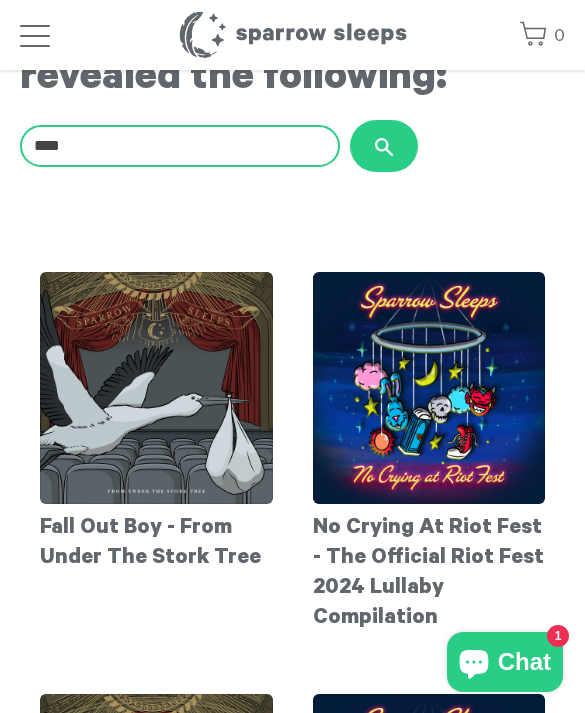 click on "****" at bounding box center (180, 146) 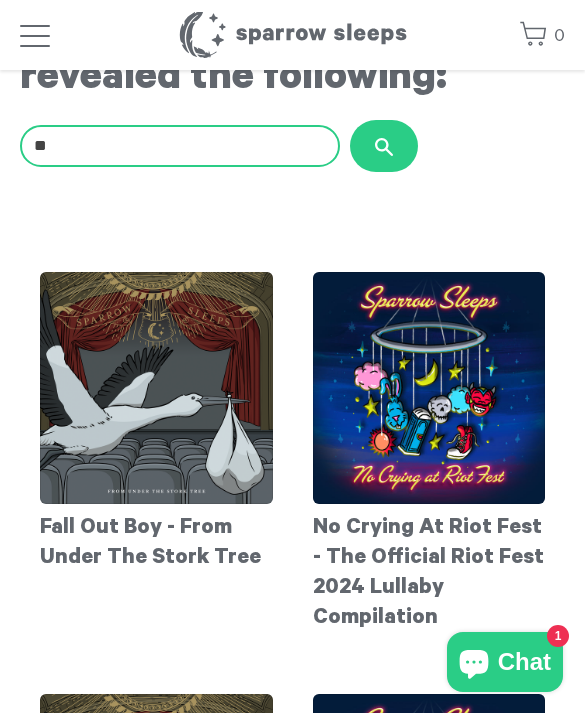 type on "*" 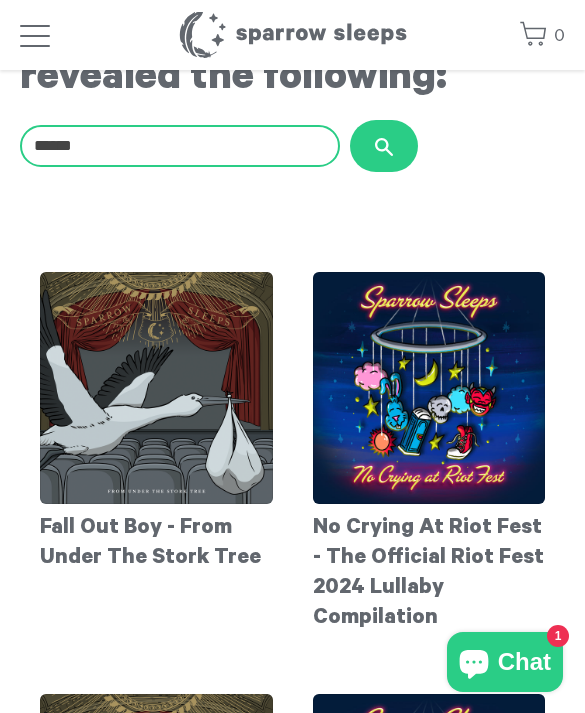 type on "******" 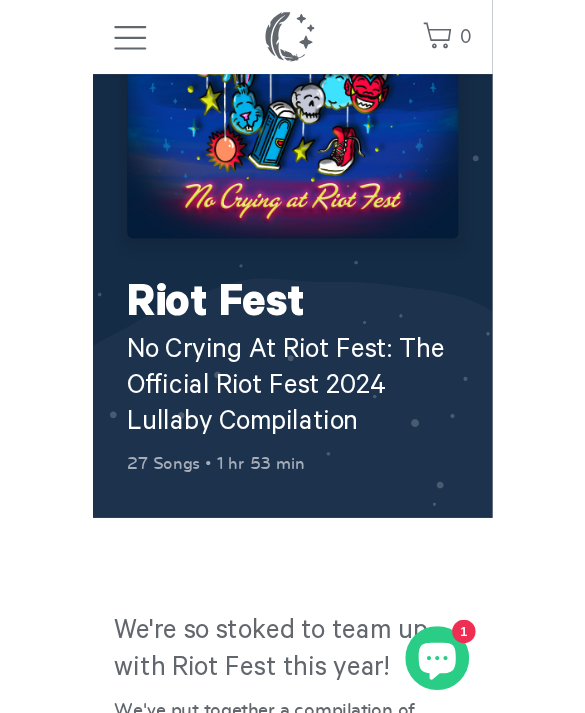 scroll, scrollTop: 225, scrollLeft: 0, axis: vertical 